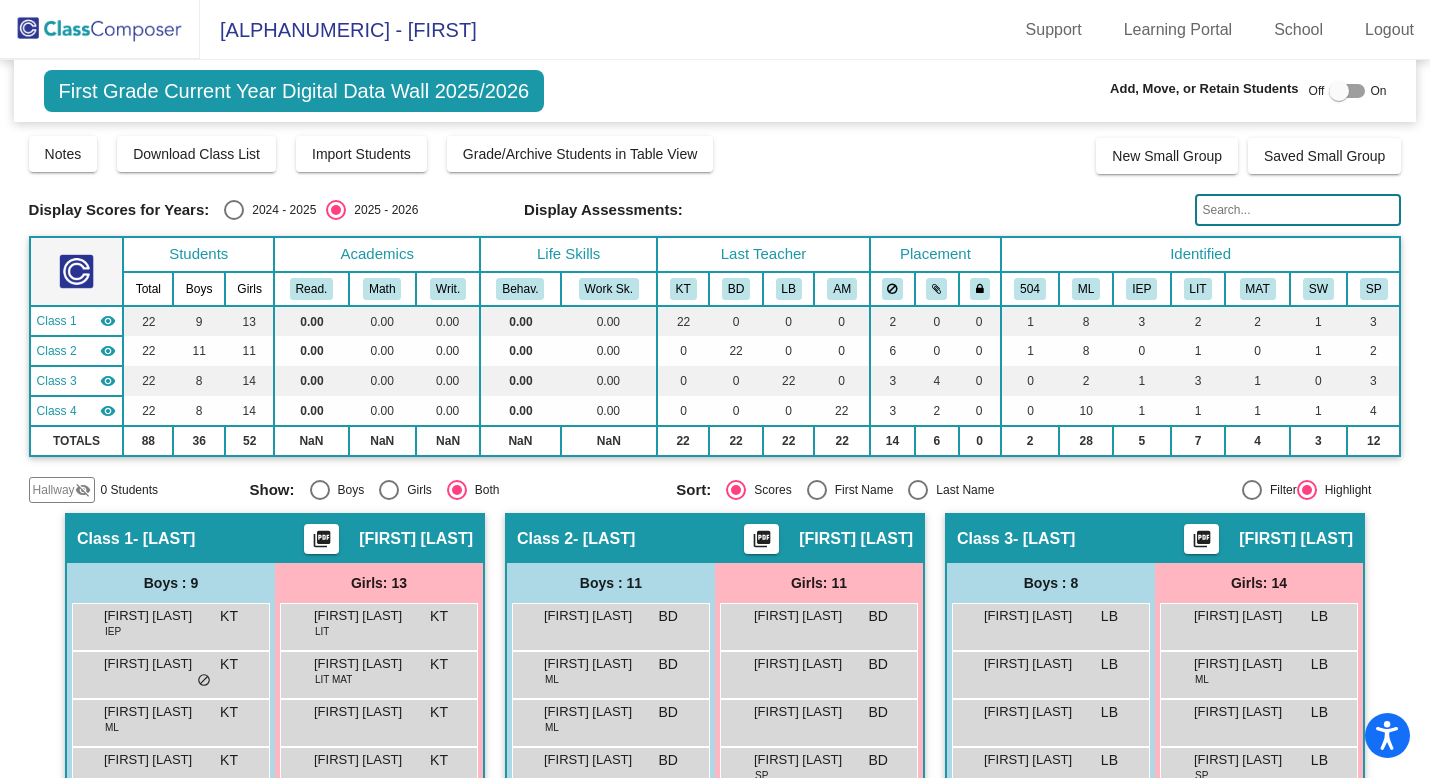 scroll, scrollTop: 0, scrollLeft: 0, axis: both 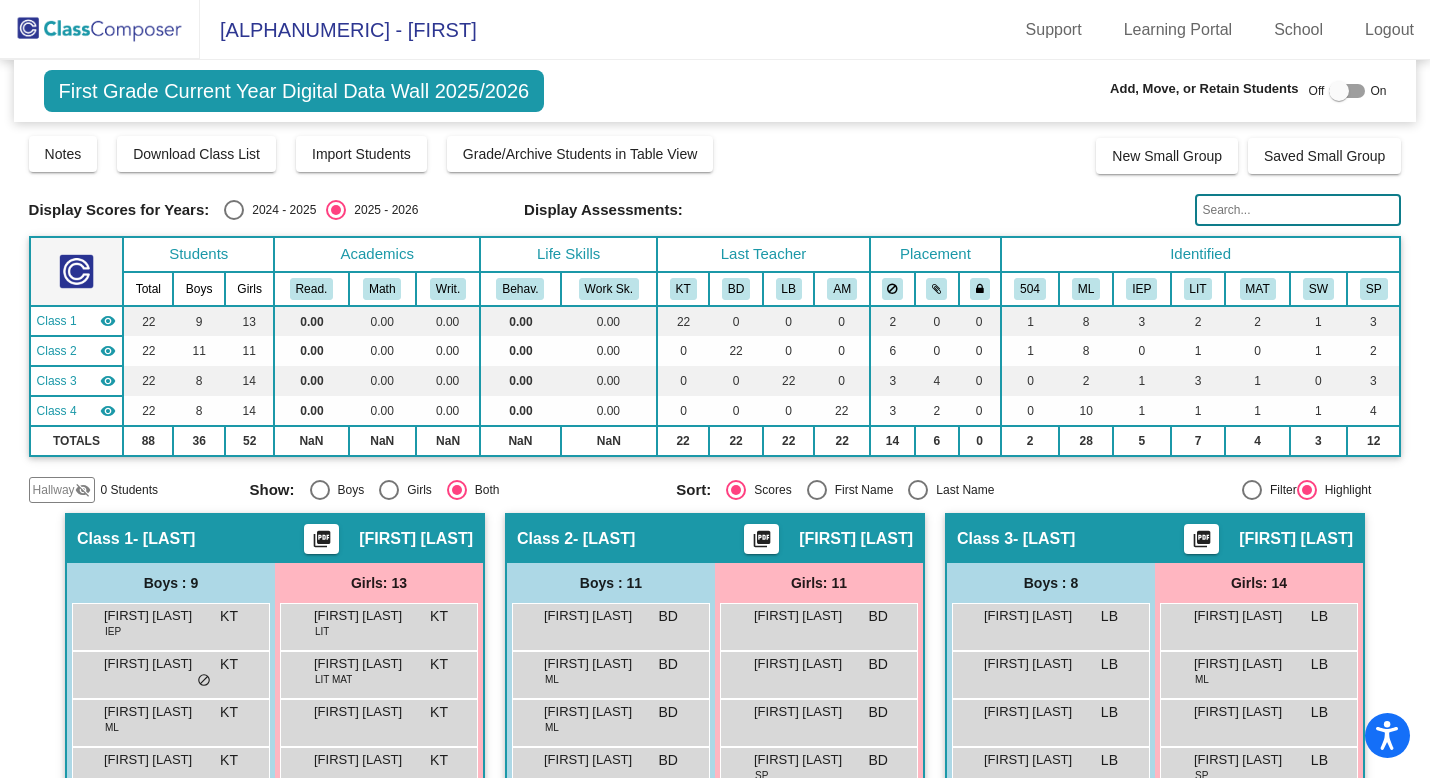 click 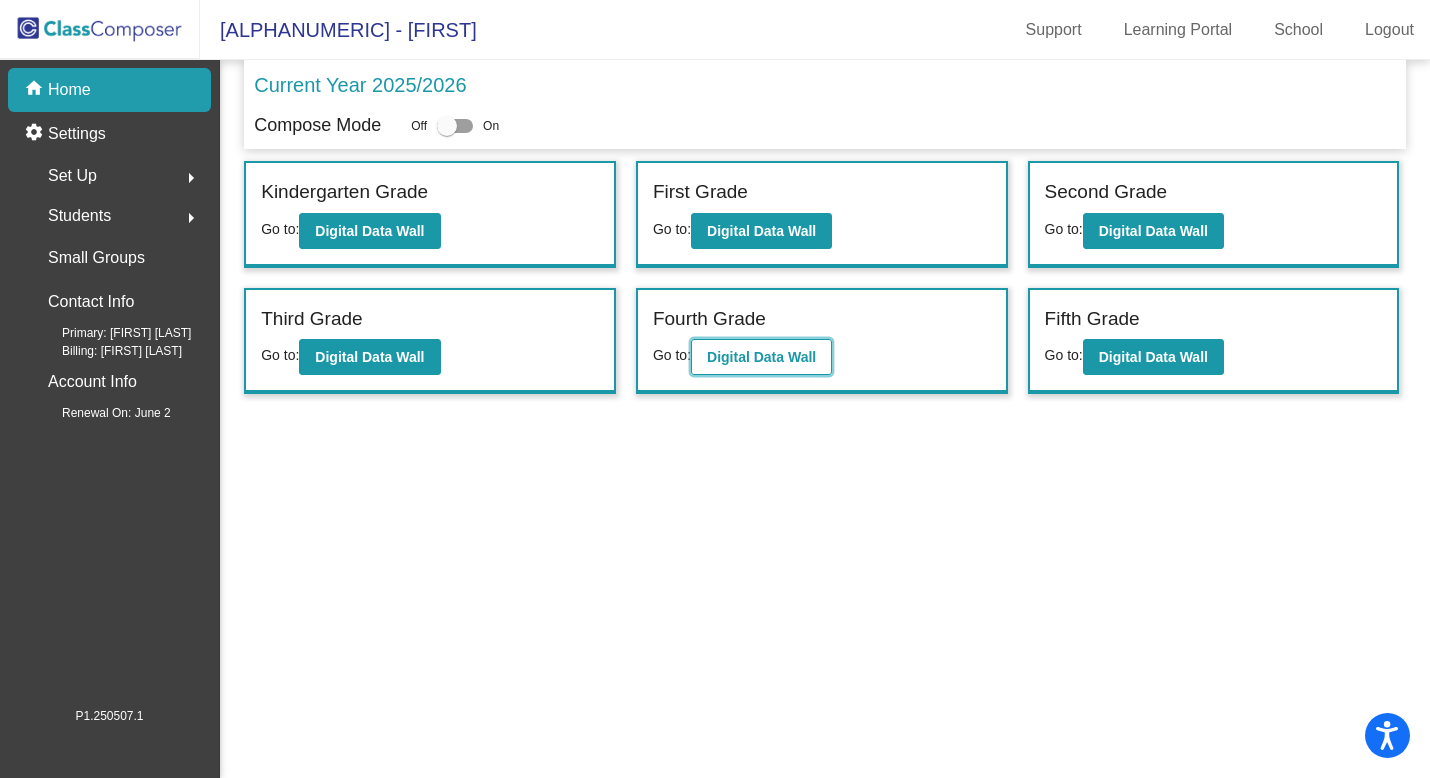 click on "Digital Data Wall" 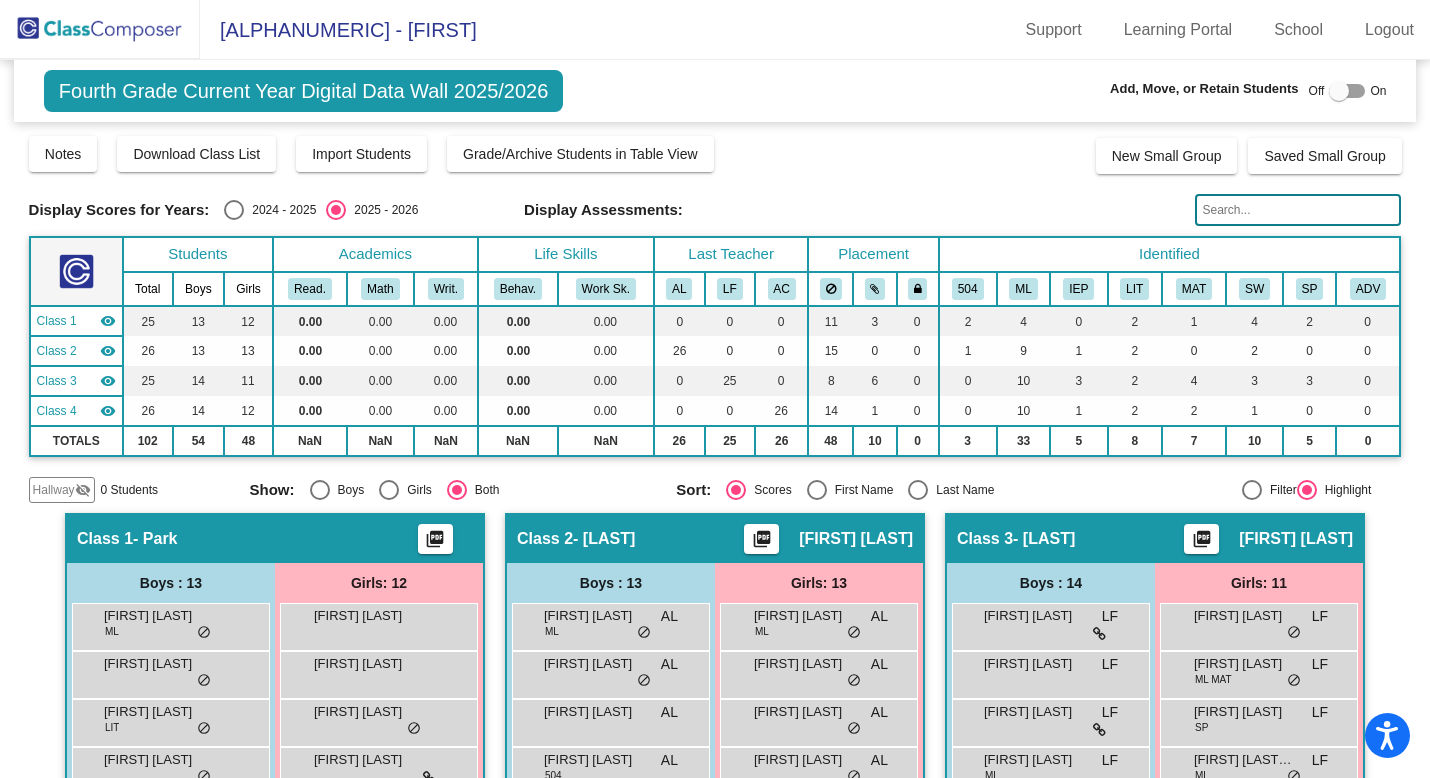 click 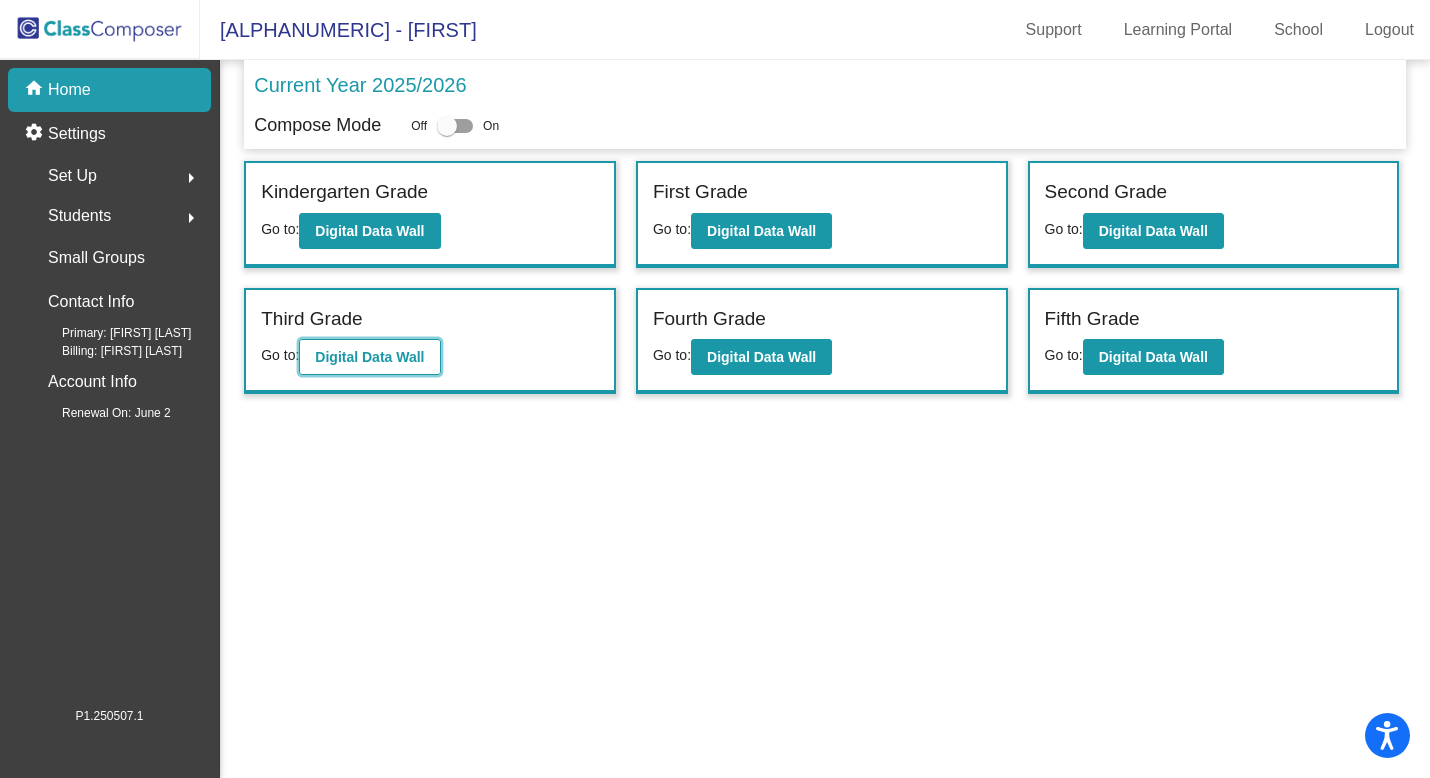click on "Digital Data Wall" 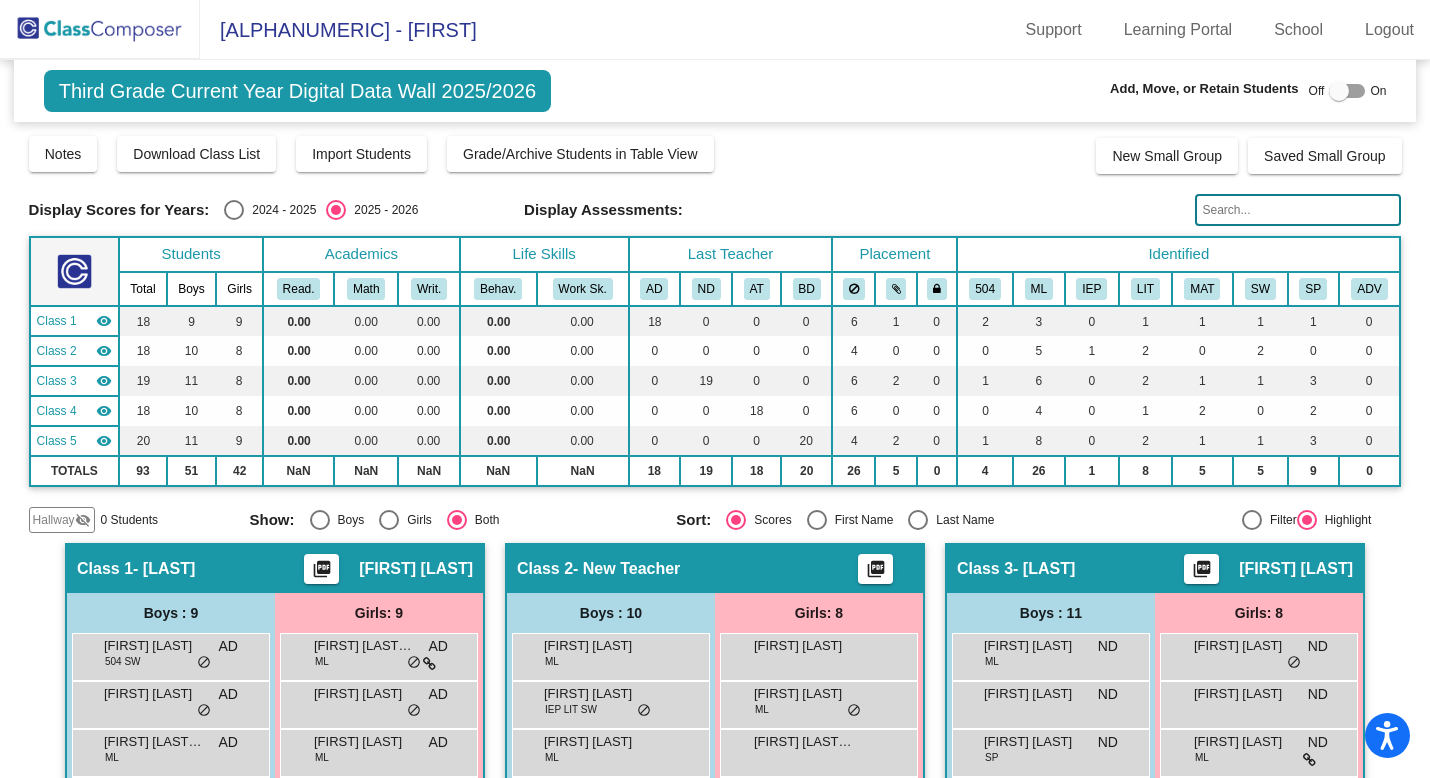 click 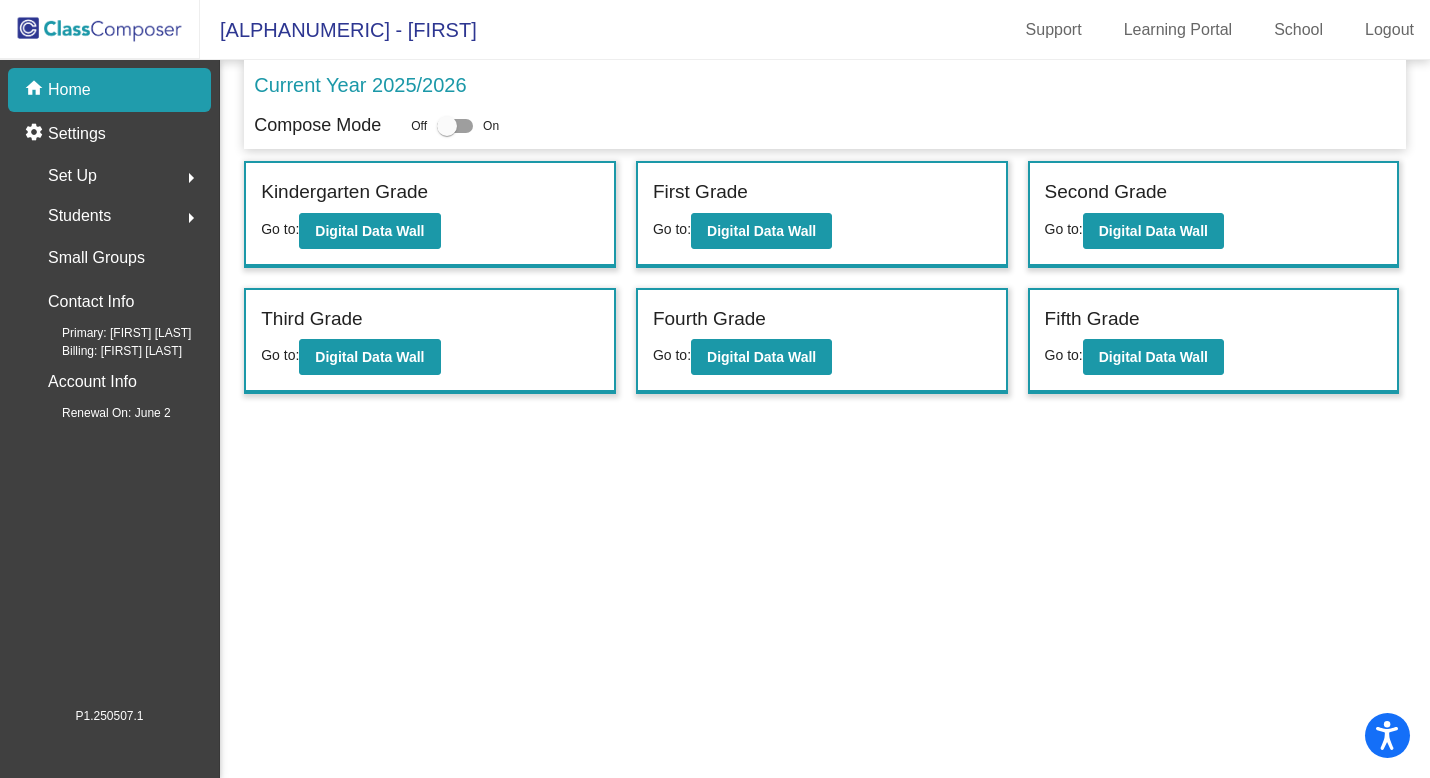 click on "Compose Mode Off   On" 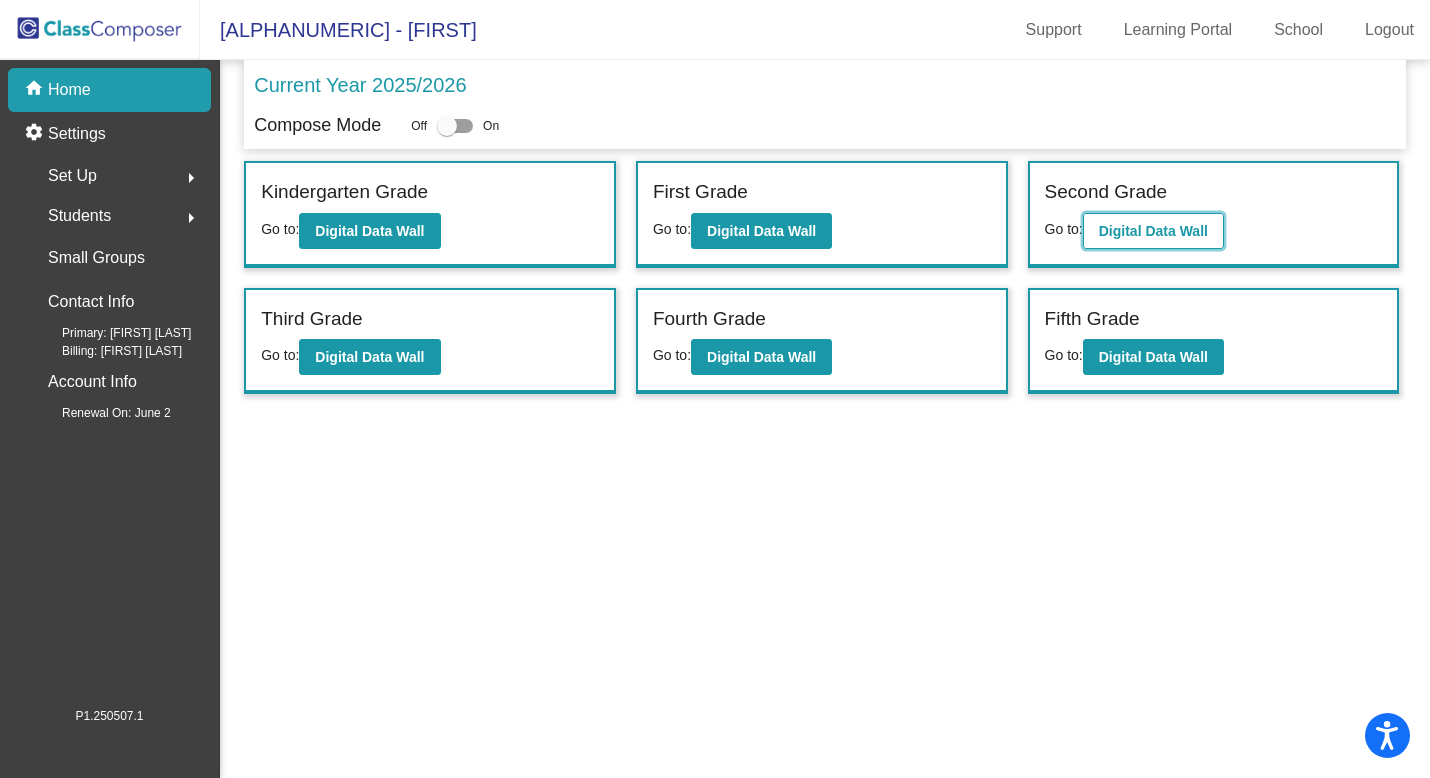 click on "Digital Data Wall" 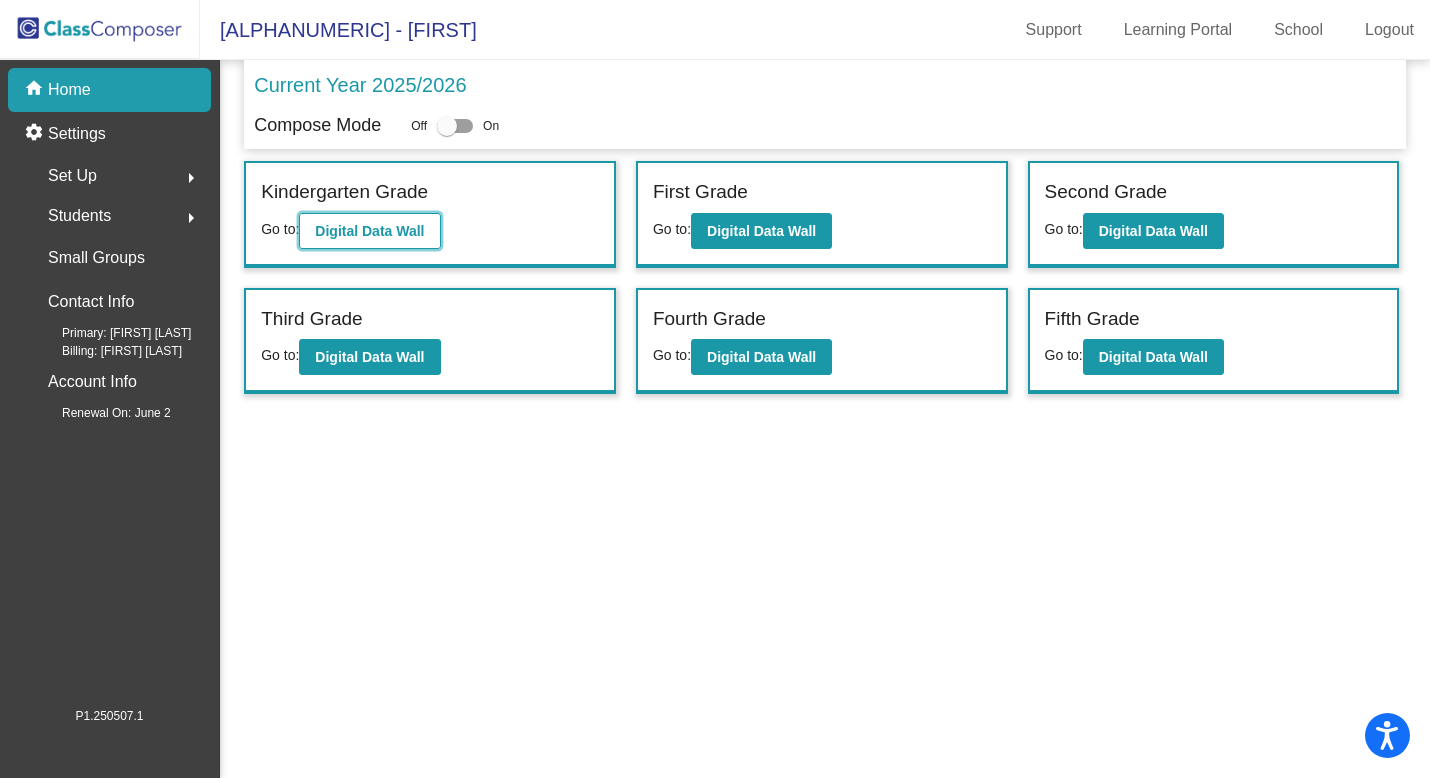 click on "Digital Data Wall" 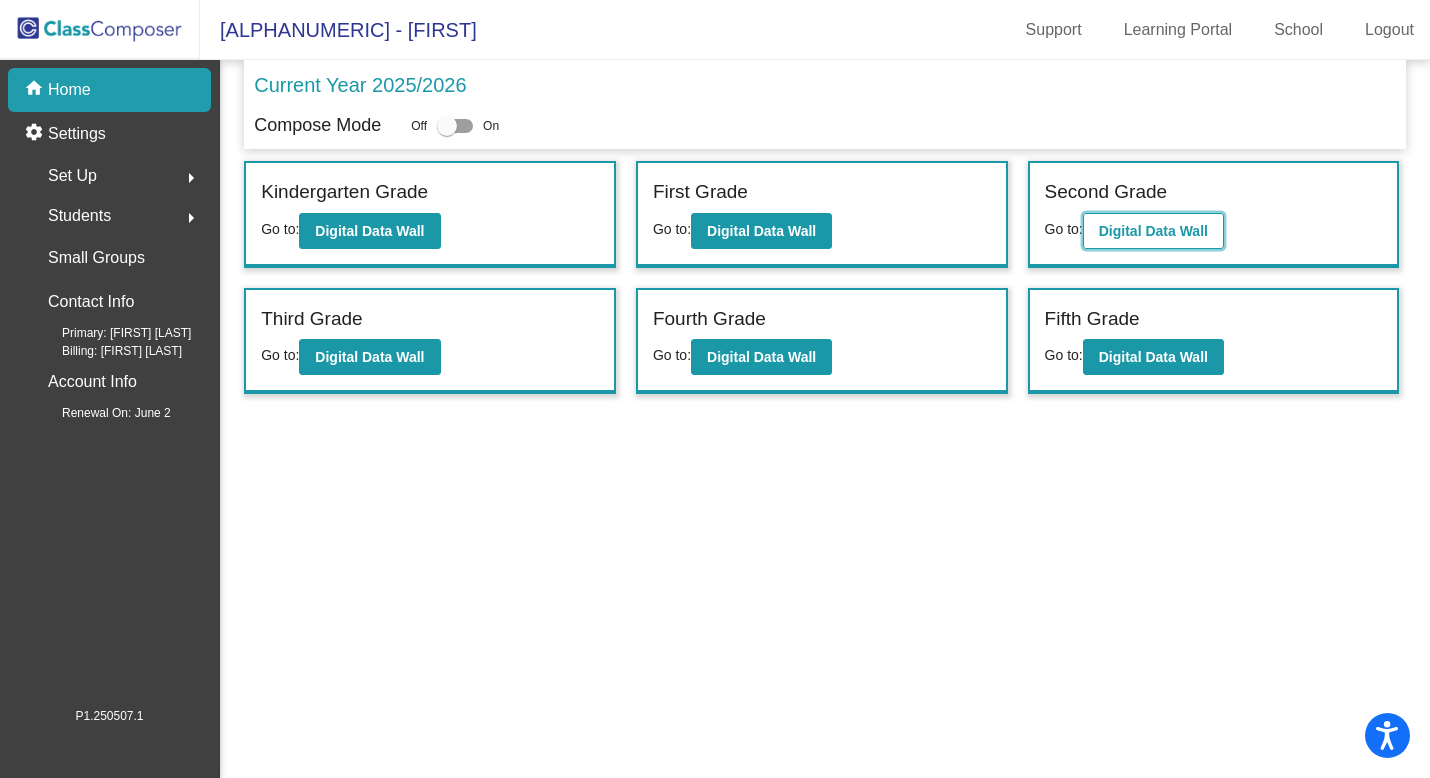 click on "Digital Data Wall" 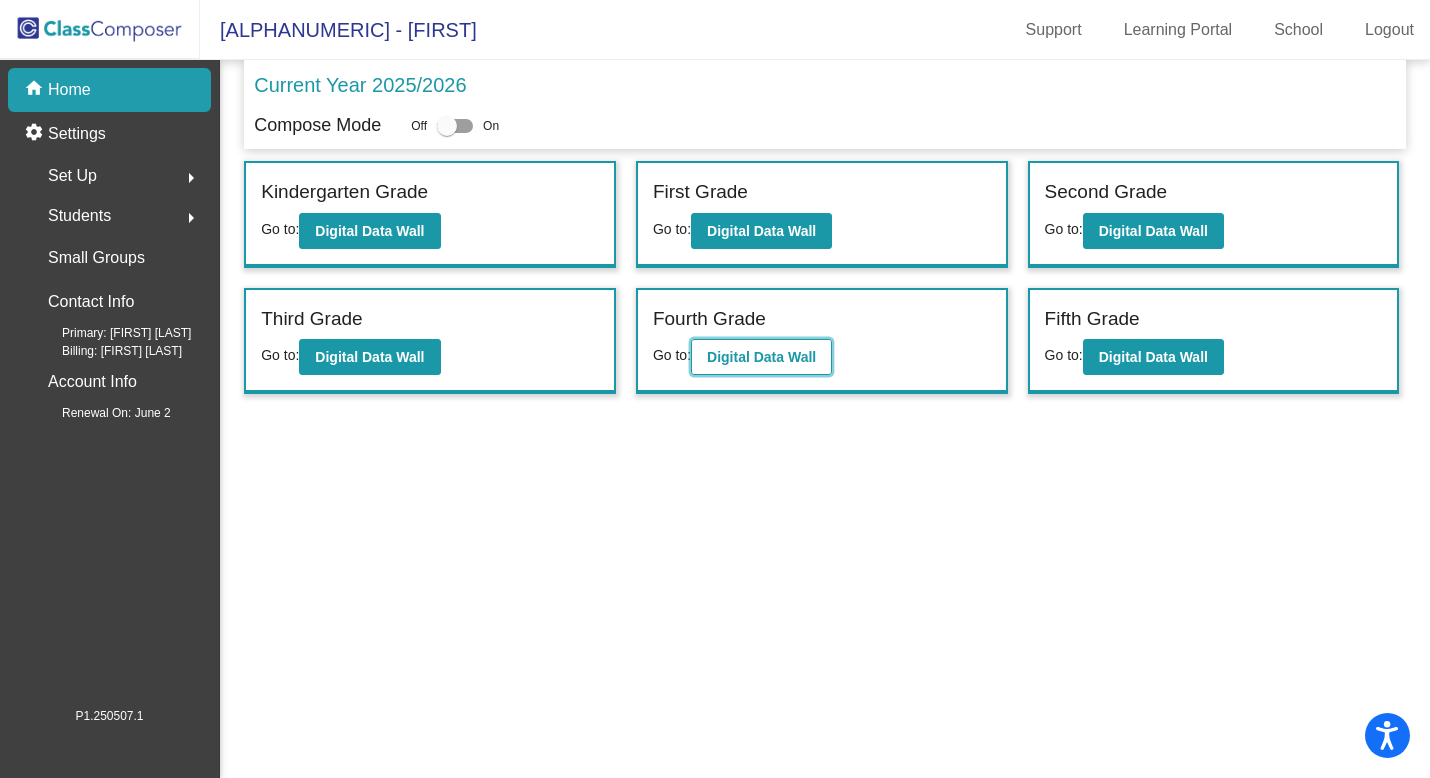 click on "Digital Data Wall" 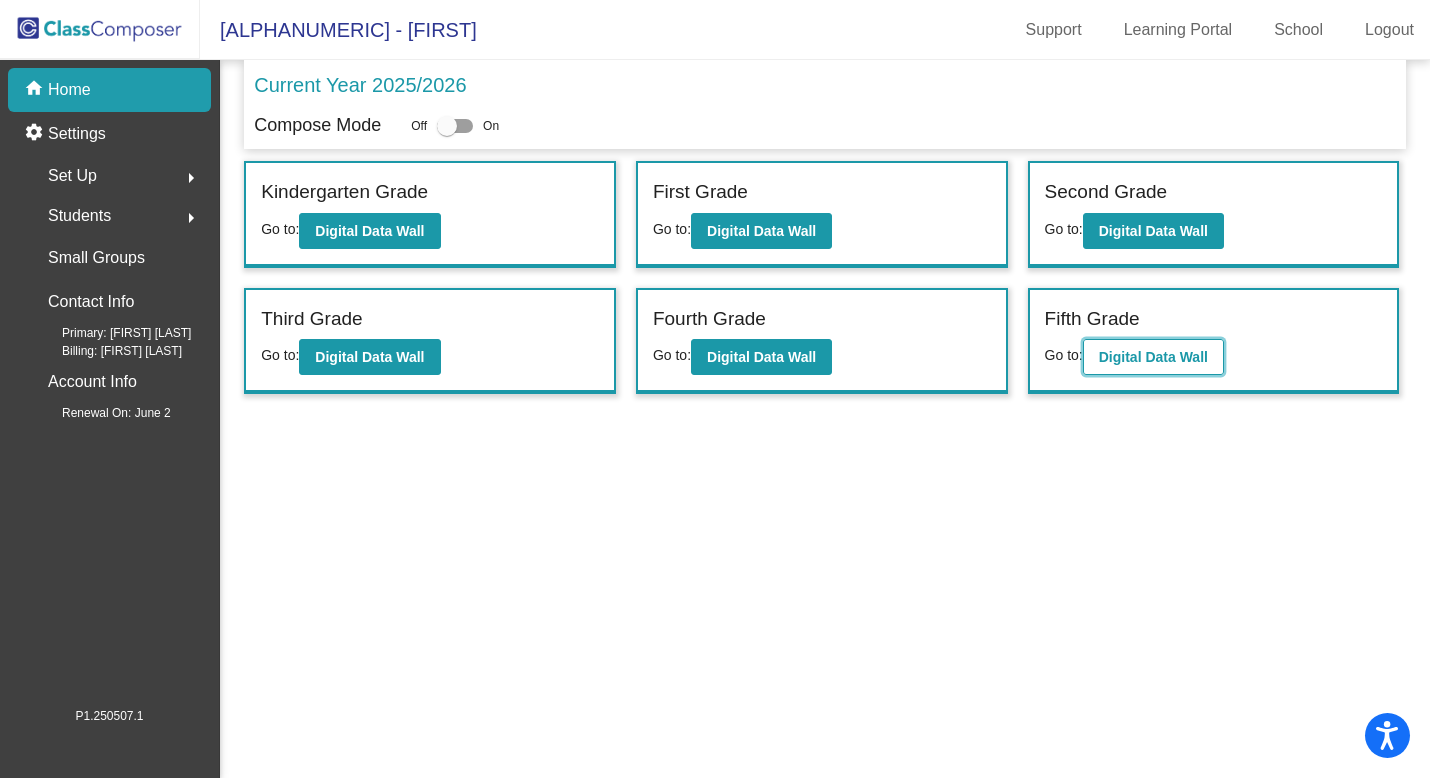 click on "Digital Data Wall" 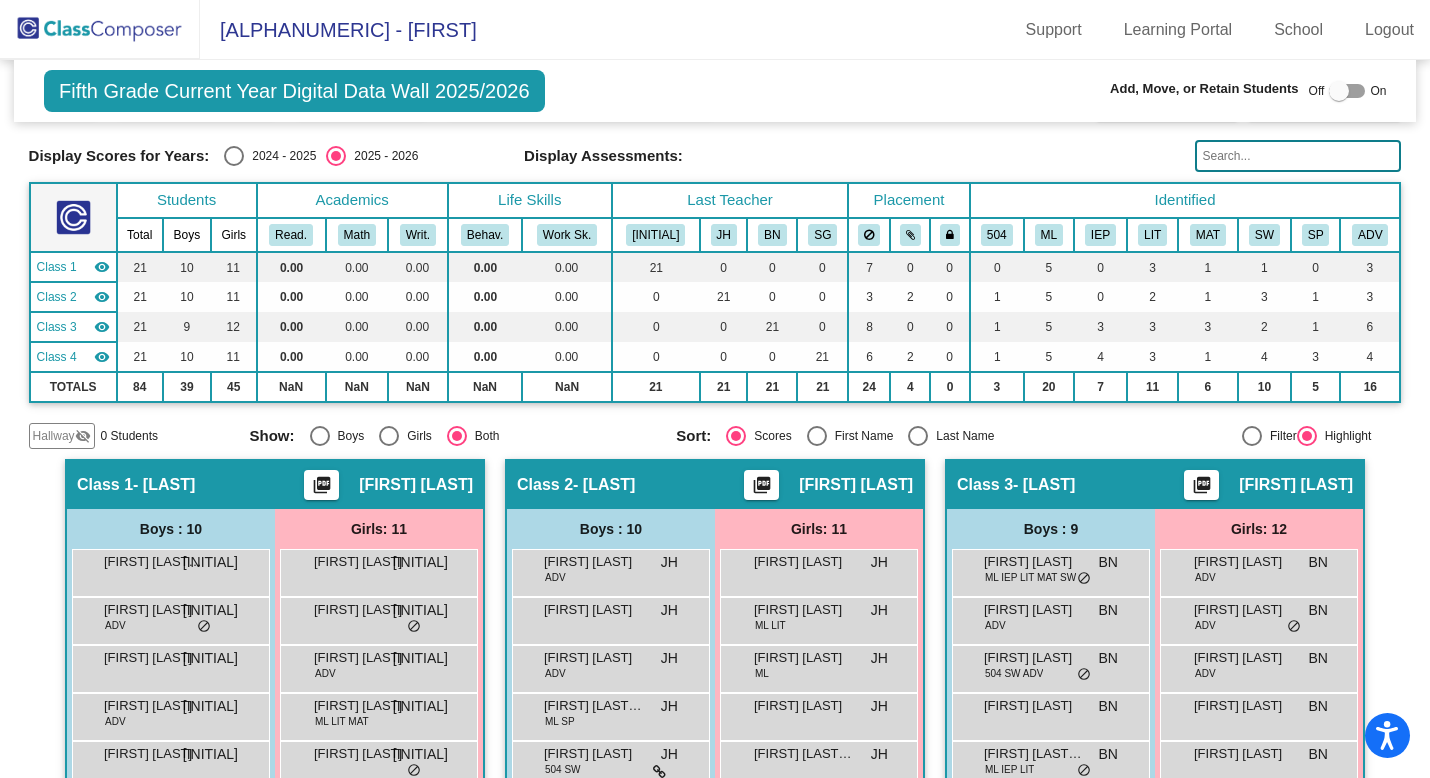 scroll, scrollTop: 0, scrollLeft: 0, axis: both 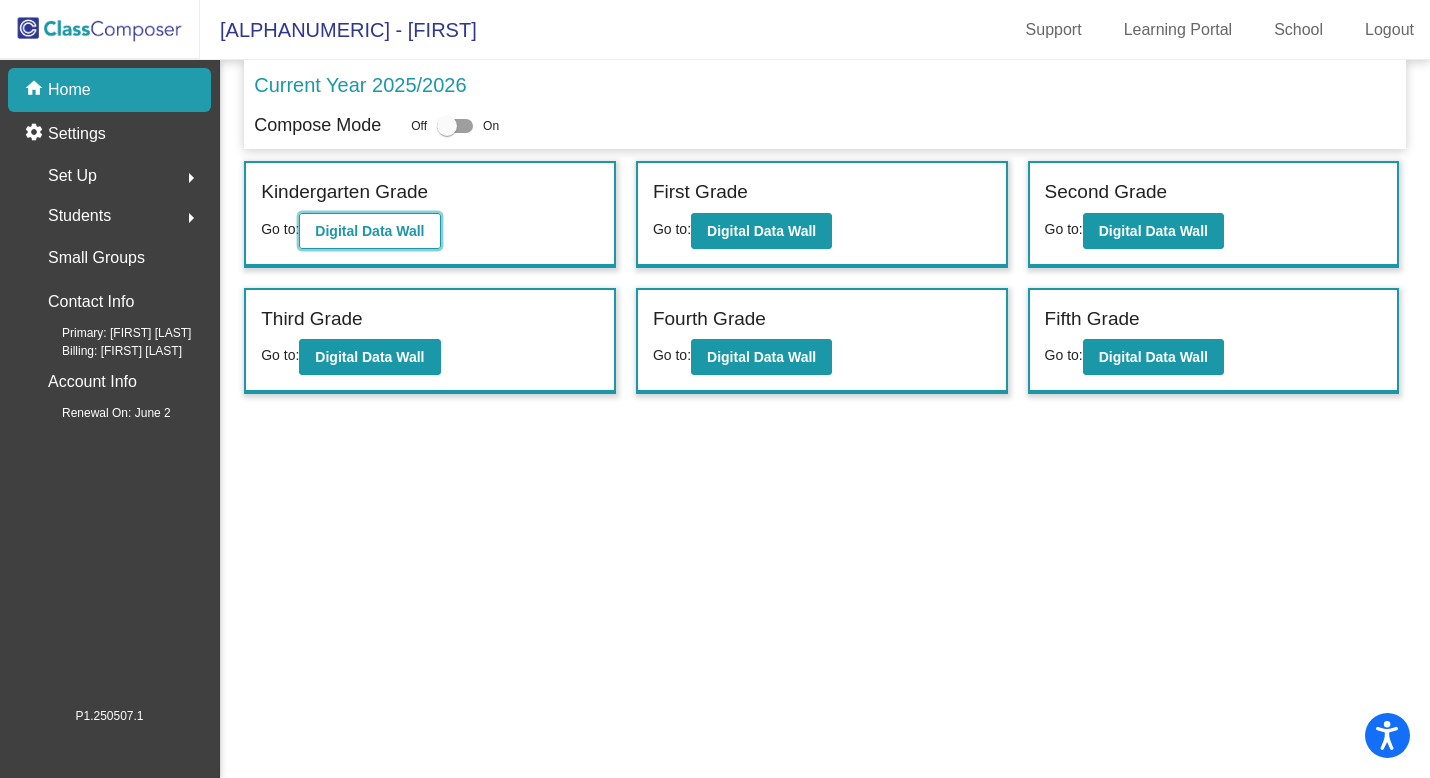 click on "Digital Data Wall" 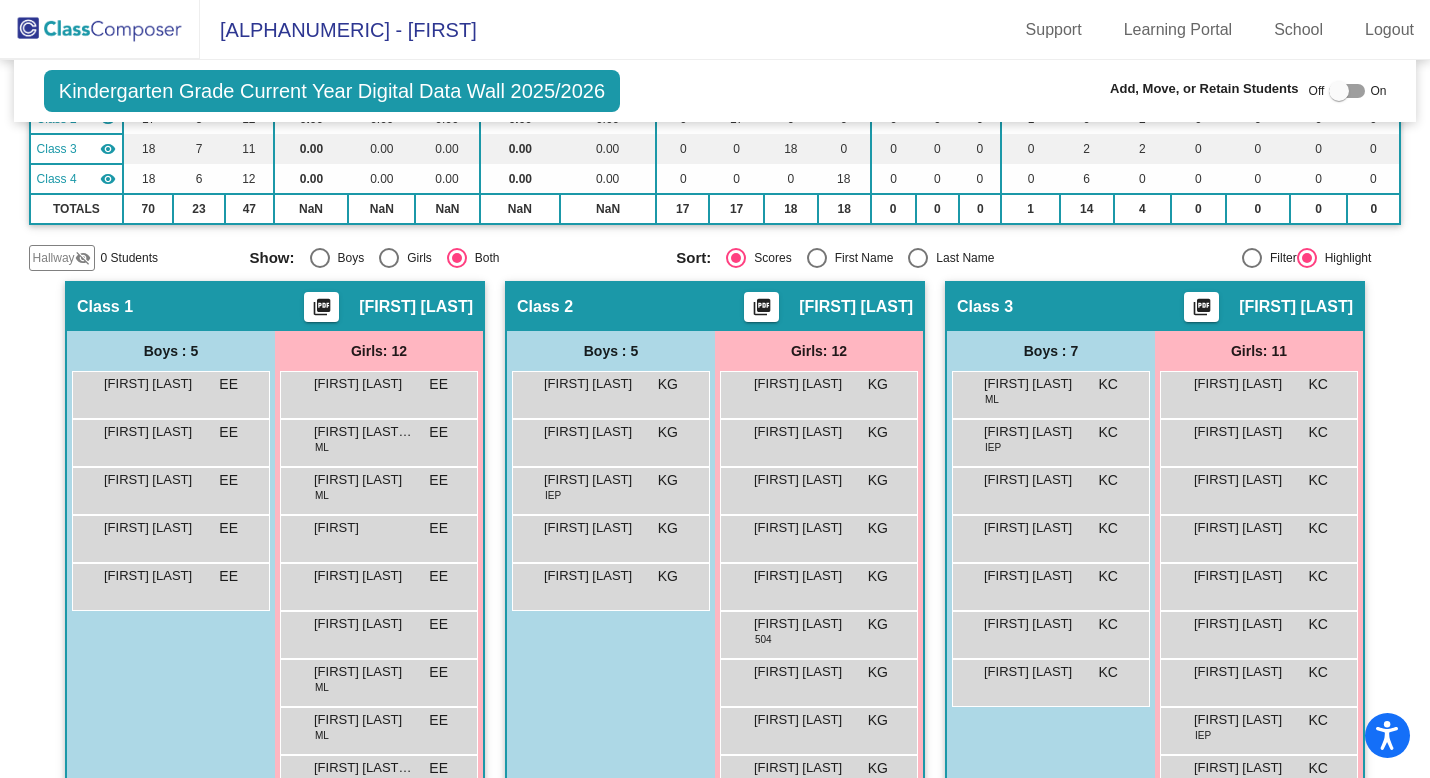 scroll, scrollTop: 0, scrollLeft: 0, axis: both 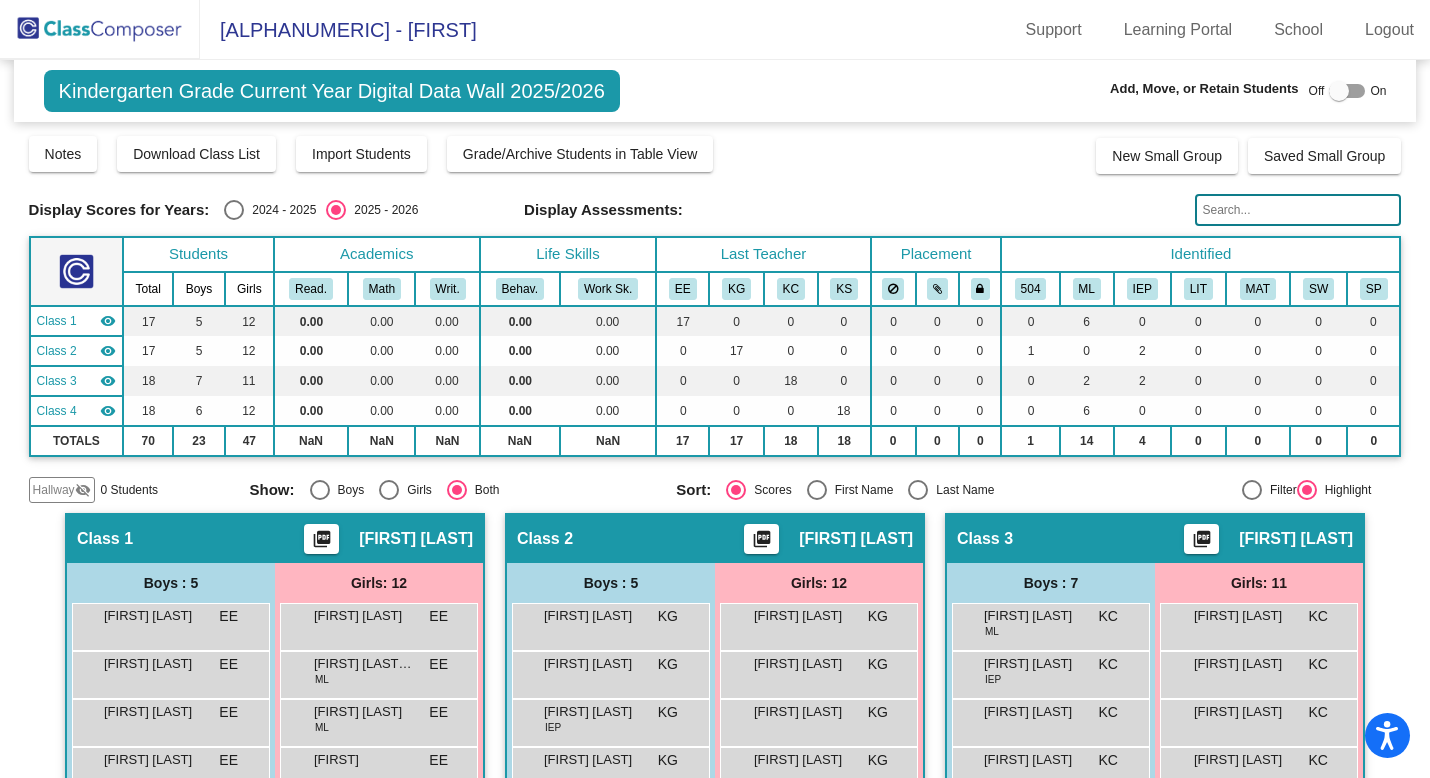 click 